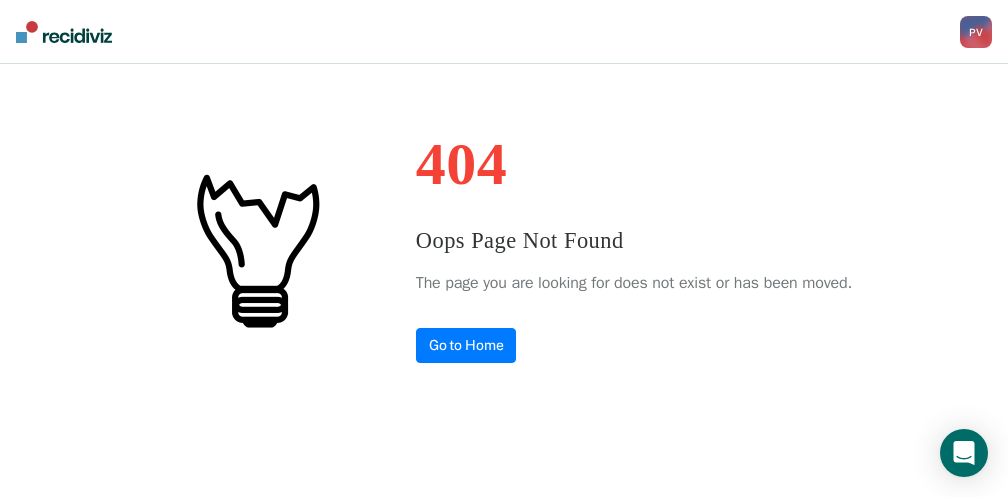 scroll, scrollTop: 0, scrollLeft: 0, axis: both 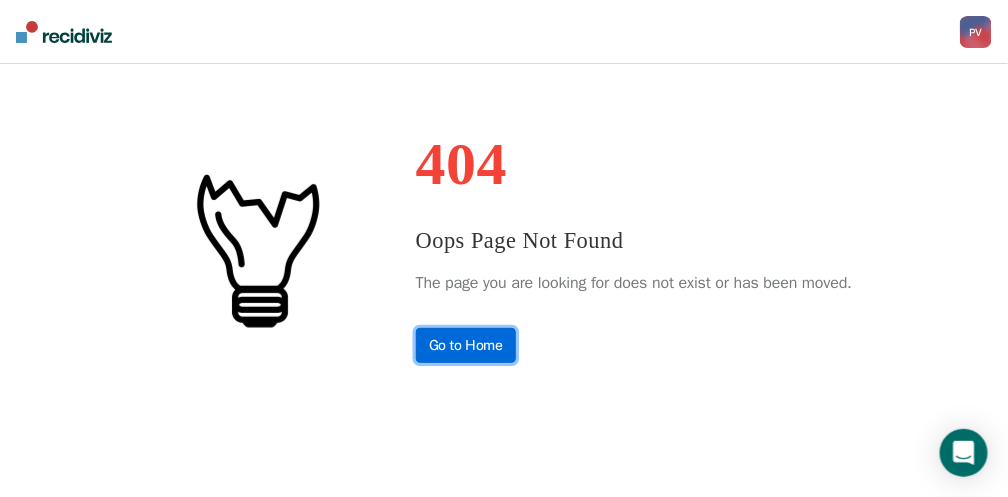 click on "Go to Home" at bounding box center (466, 345) 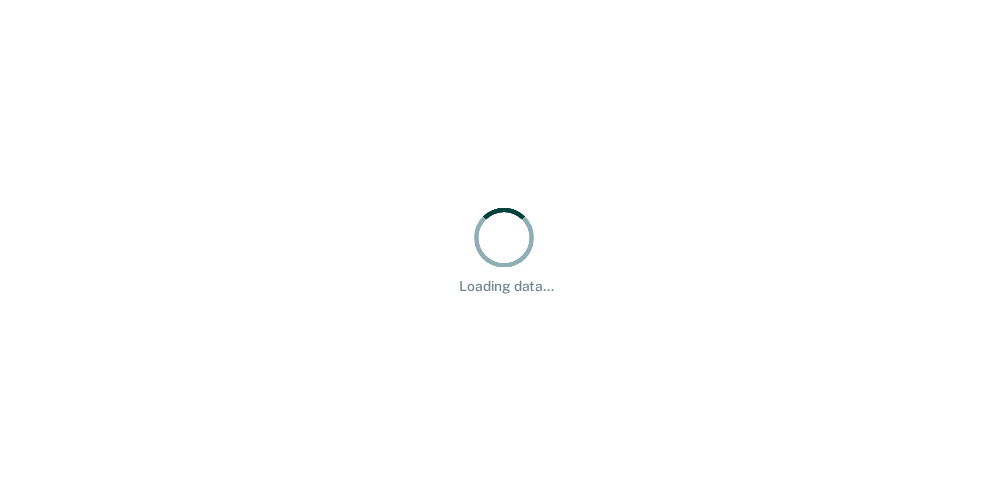 scroll, scrollTop: 0, scrollLeft: 0, axis: both 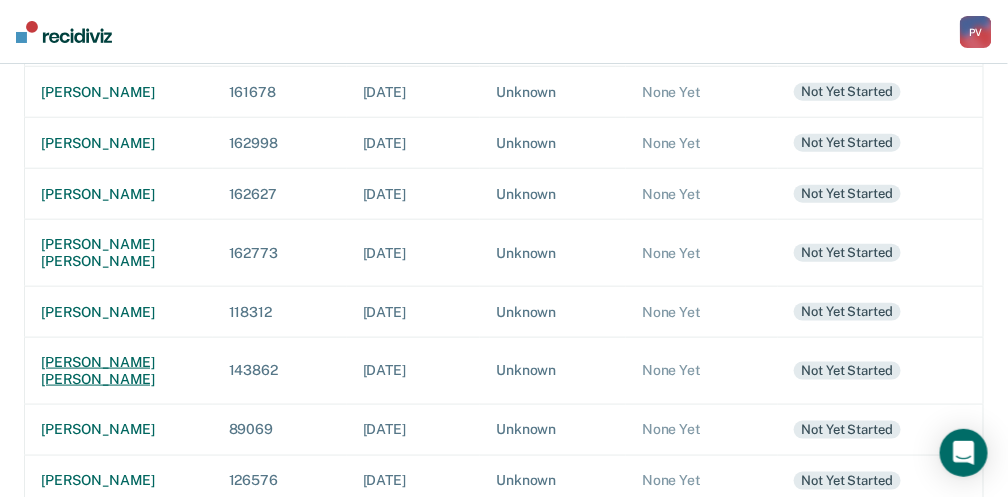 click on "[PERSON_NAME] [PERSON_NAME]" at bounding box center (119, 371) 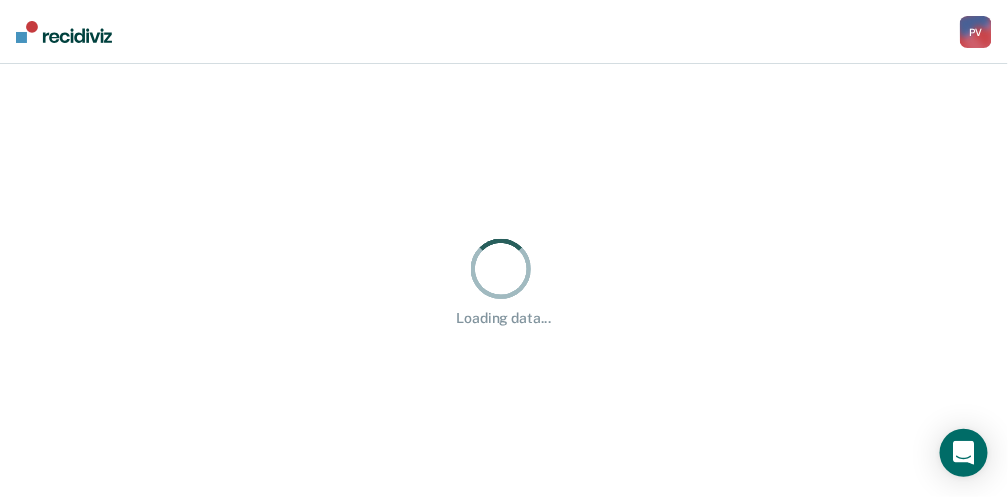 scroll, scrollTop: 0, scrollLeft: 0, axis: both 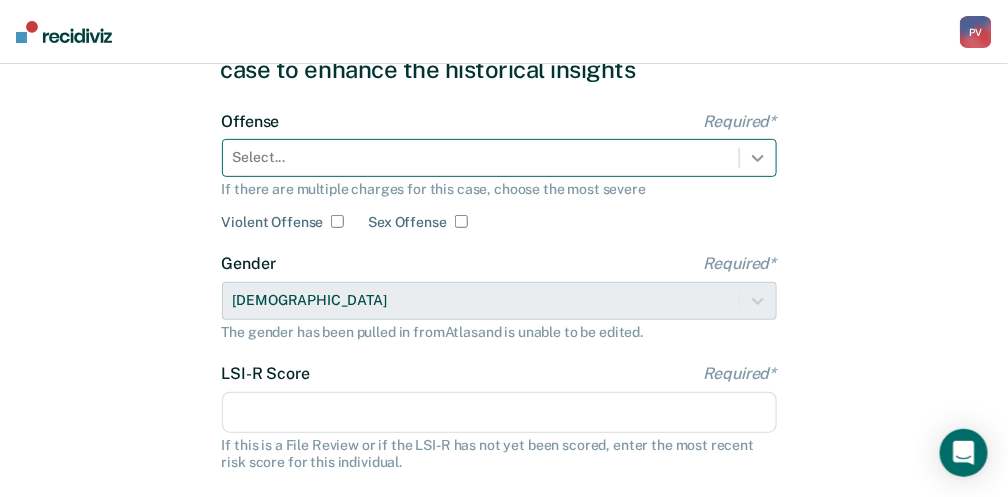 click on "Select..." at bounding box center [499, 158] 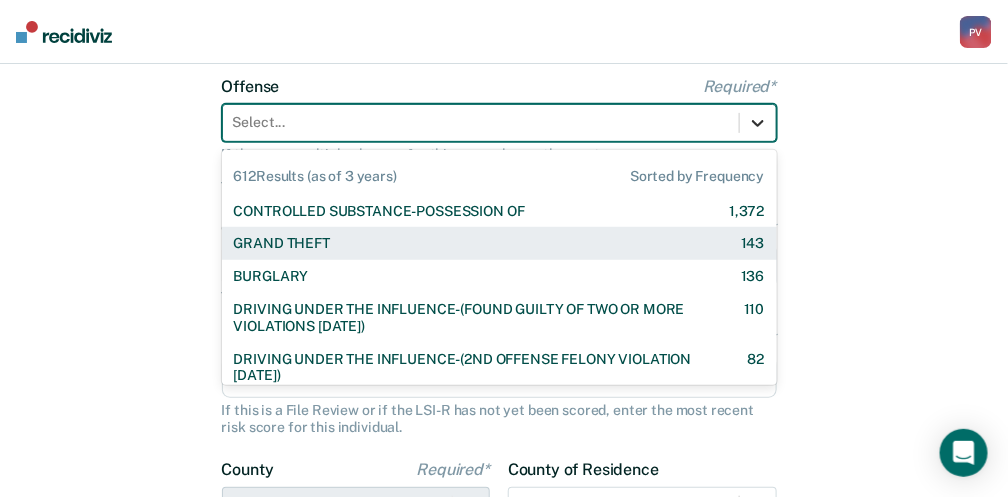 scroll, scrollTop: 146, scrollLeft: 0, axis: vertical 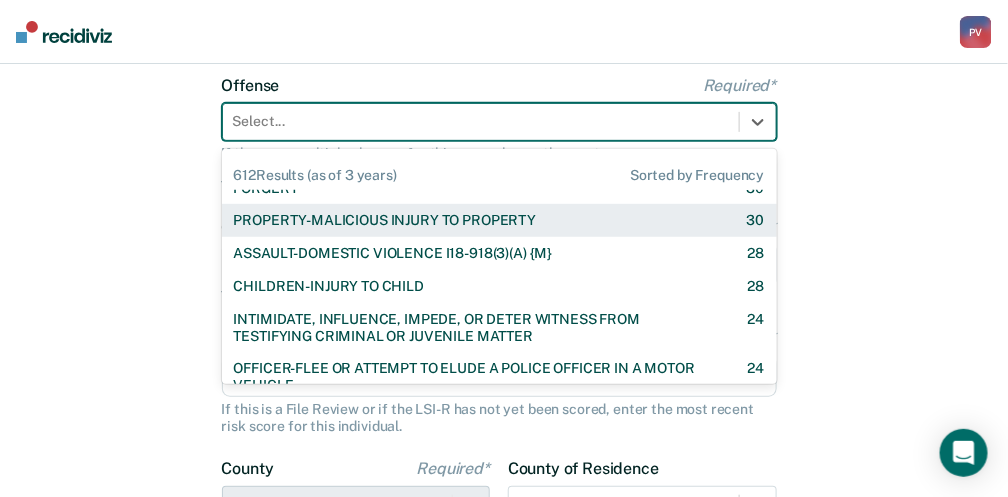 click on "PROPERTY-MALICIOUS INJURY TO PROPERTY" at bounding box center [385, 220] 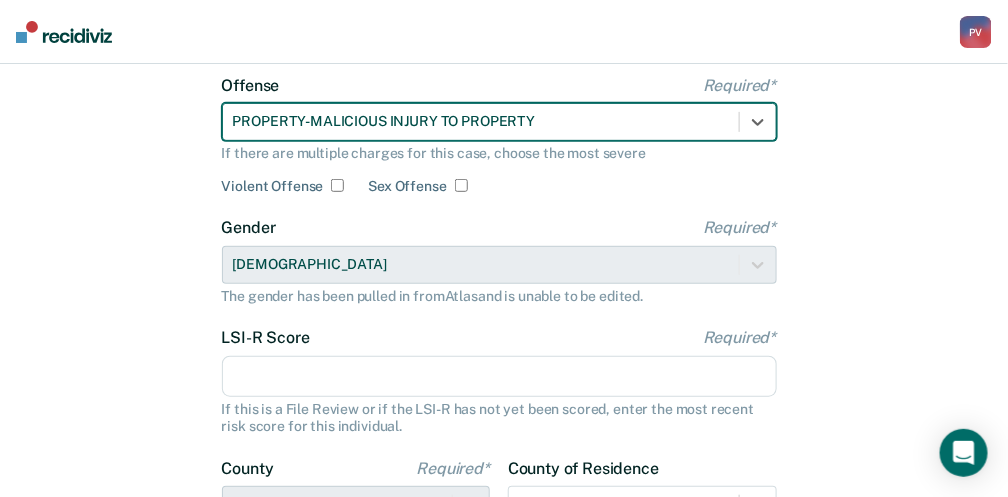 click on "LSI-R Score  Required*" at bounding box center (499, 377) 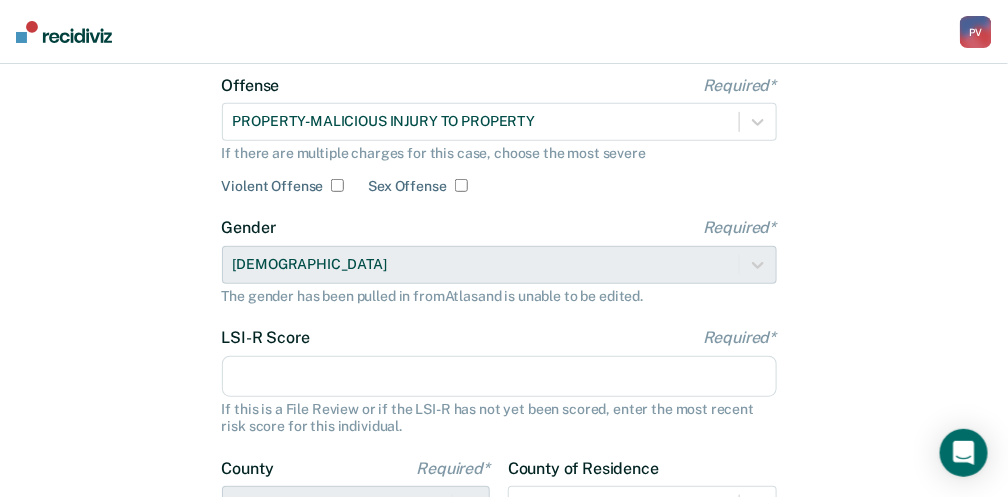 type on "27" 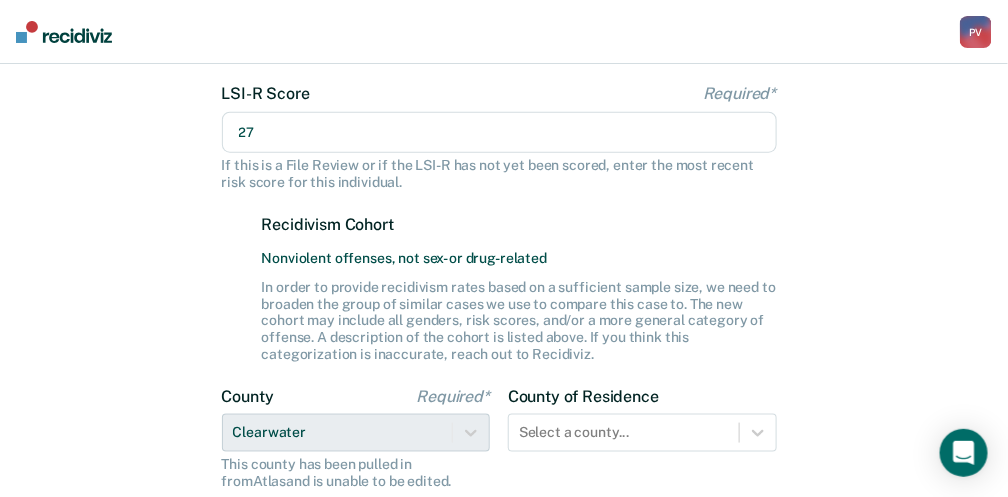 scroll, scrollTop: 413, scrollLeft: 0, axis: vertical 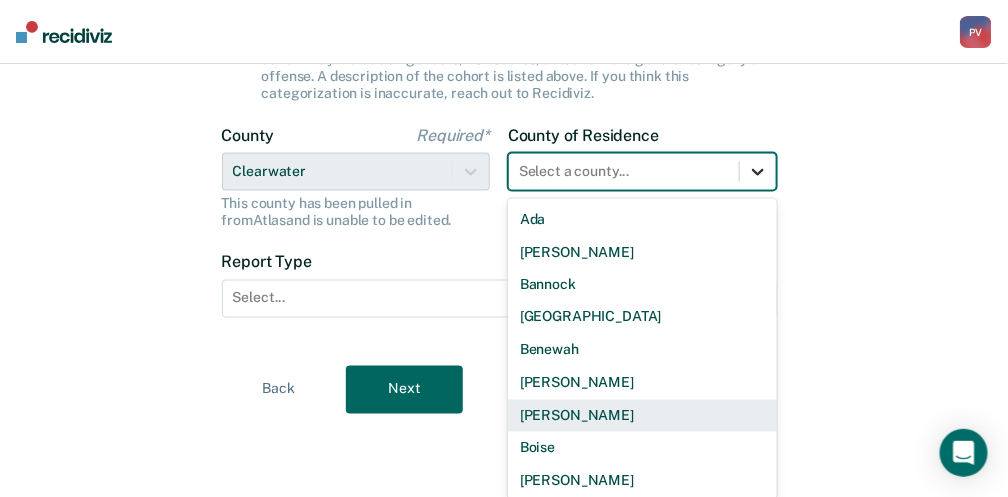 click on "44 results available. Use Up and Down to choose options, press Enter to select the currently focused option, press Escape to exit the menu, press Tab to select the option and exit the menu. Select a county... [PERSON_NAME] Bannock [GEOGRAPHIC_DATA] [GEOGRAPHIC_DATA] [GEOGRAPHIC_DATA][PERSON_NAME][GEOGRAPHIC_DATA] [GEOGRAPHIC_DATA] [GEOGRAPHIC_DATA] [GEOGRAPHIC_DATA] [GEOGRAPHIC_DATA] [GEOGRAPHIC_DATA] [GEOGRAPHIC_DATA] [GEOGRAPHIC_DATA][PERSON_NAME][GEOGRAPHIC_DATA] [GEOGRAPHIC_DATA] [GEOGRAPHIC_DATA][PERSON_NAME][GEOGRAPHIC_DATA] [GEOGRAPHIC_DATA][PERSON_NAME][GEOGRAPHIC_DATA] Gem [PERSON_NAME] [US_STATE] [GEOGRAPHIC_DATA][PERSON_NAME][GEOGRAPHIC_DATA][GEOGRAPHIC_DATA] [GEOGRAPHIC_DATA] [GEOGRAPHIC_DATA] [PERSON_NAME][GEOGRAPHIC_DATA] [GEOGRAPHIC_DATA] [GEOGRAPHIC_DATA] Nez Perce Oneida Owyhee [PERSON_NAME] Power [GEOGRAPHIC_DATA] [GEOGRAPHIC_DATA] [US_STATE]" at bounding box center [642, 172] 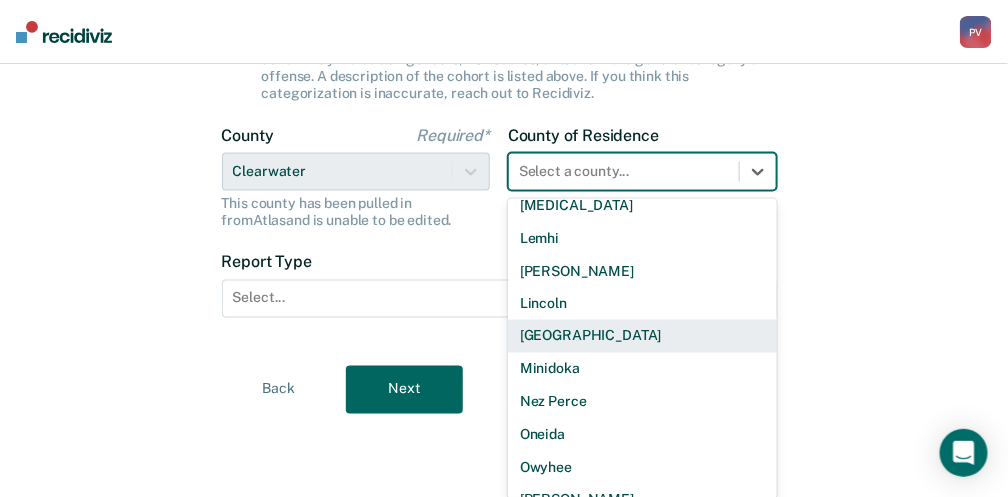 scroll, scrollTop: 933, scrollLeft: 0, axis: vertical 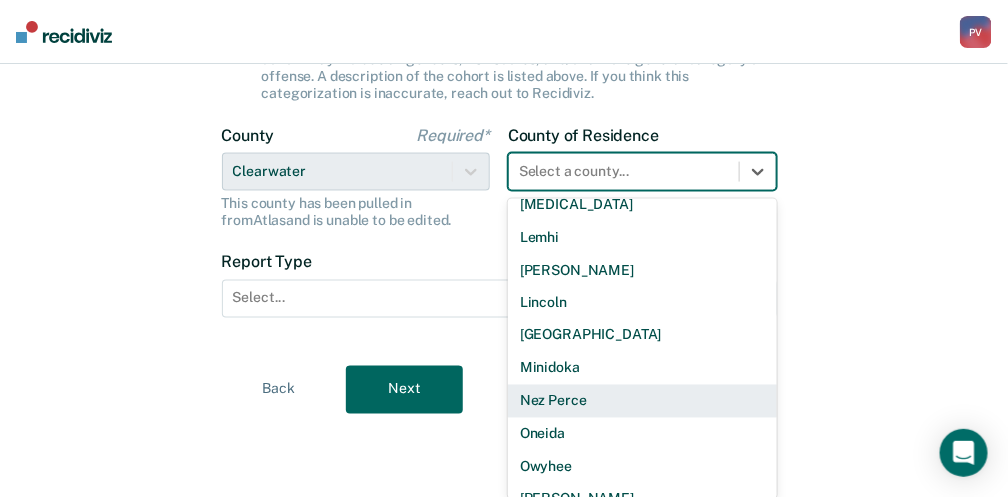 click on "Nez Perce" at bounding box center (642, 401) 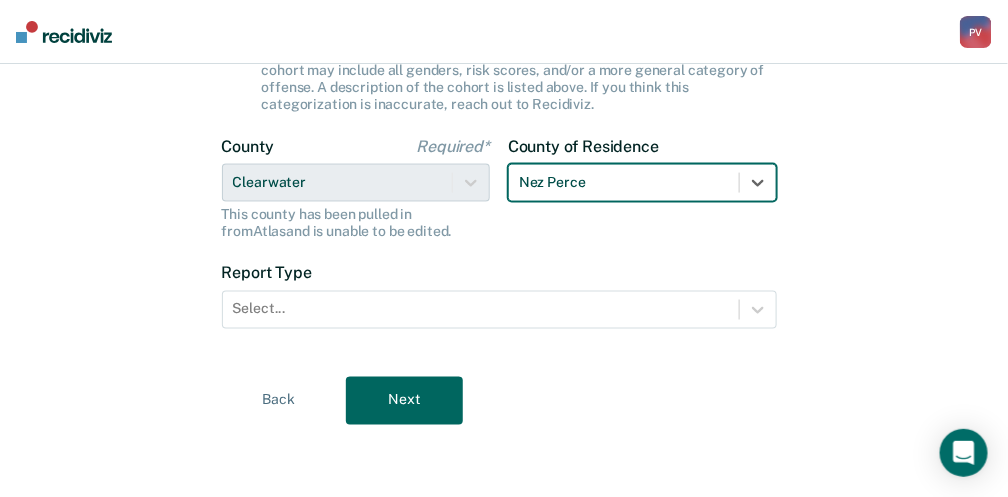 scroll, scrollTop: 638, scrollLeft: 0, axis: vertical 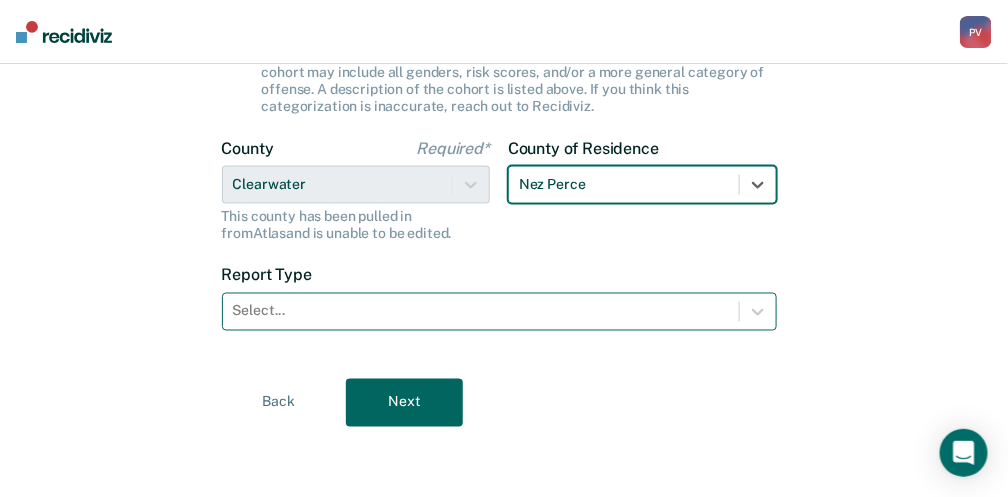 click on "Select..." at bounding box center (481, 311) 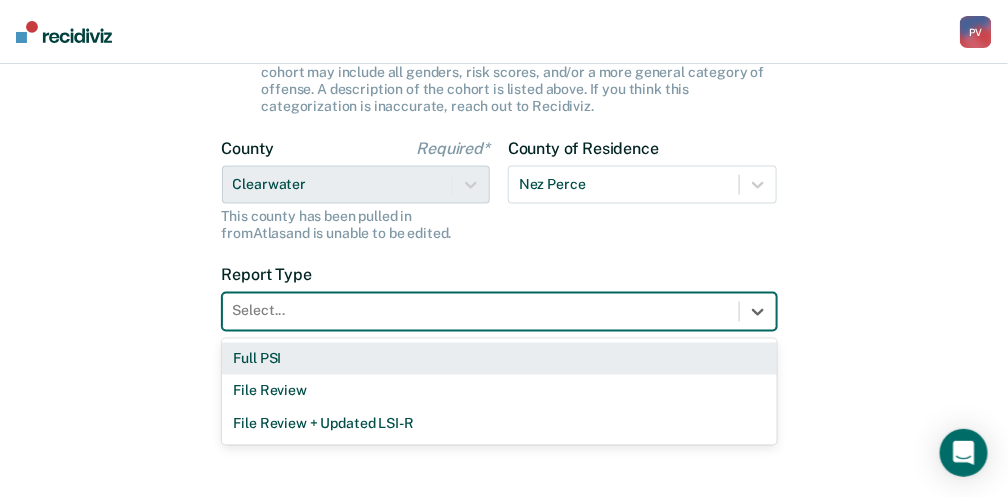 click on "Full PSI" at bounding box center (499, 359) 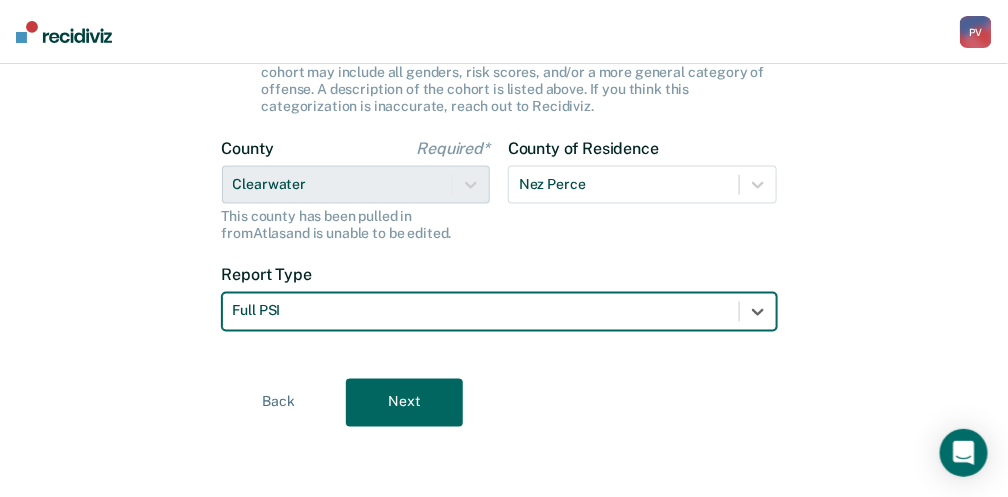 click on "Next" at bounding box center [404, 403] 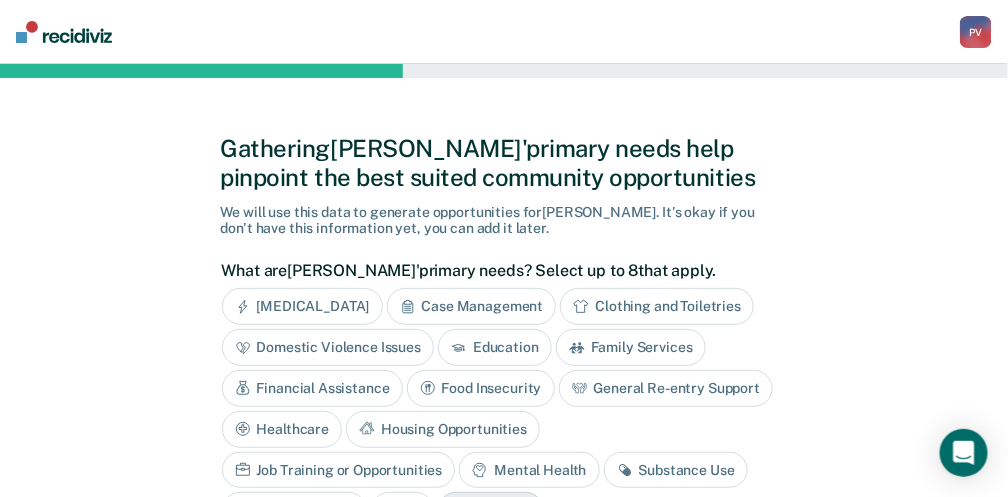 scroll, scrollTop: 0, scrollLeft: 0, axis: both 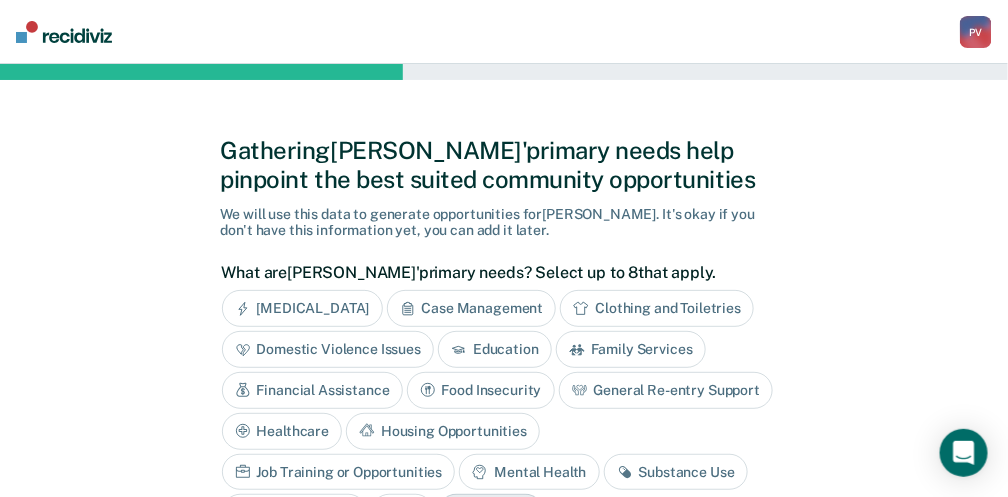 click on "Education" at bounding box center [495, 349] 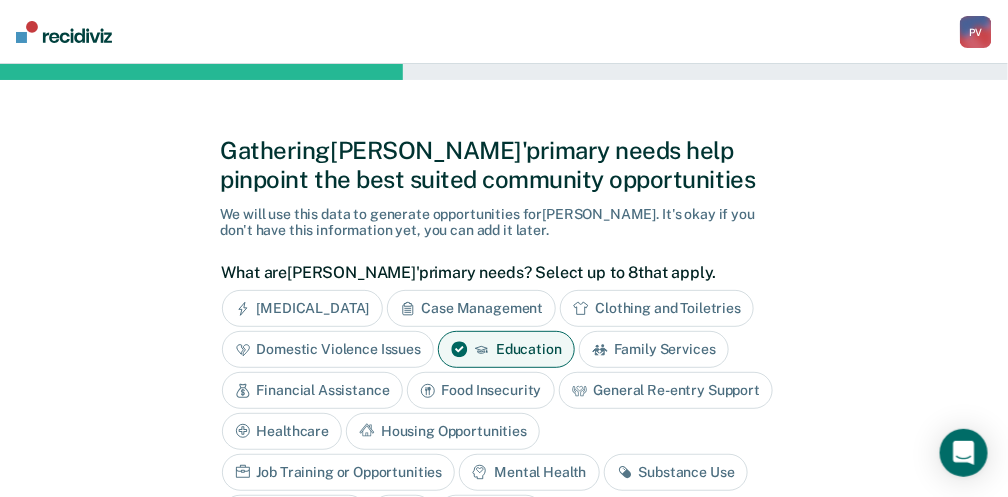 click on "Job Training or Opportunities" at bounding box center (339, 472) 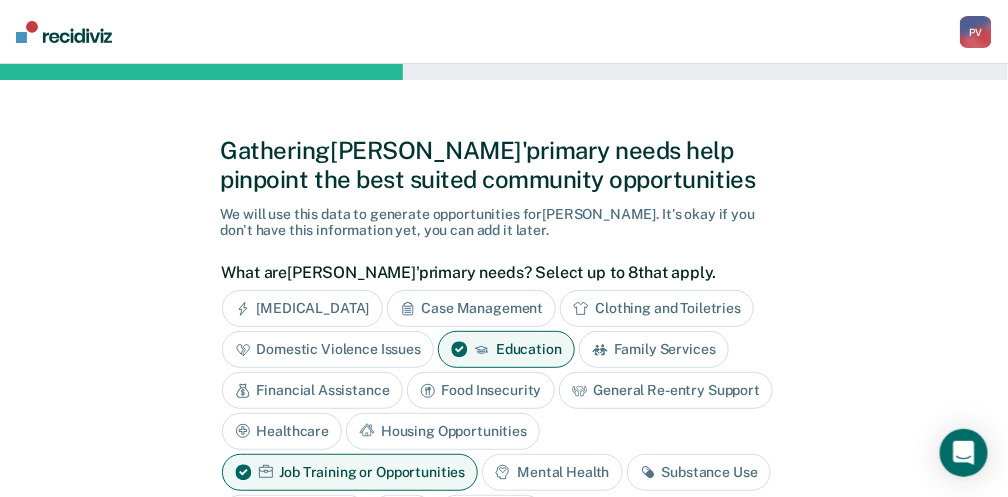 scroll, scrollTop: 66, scrollLeft: 0, axis: vertical 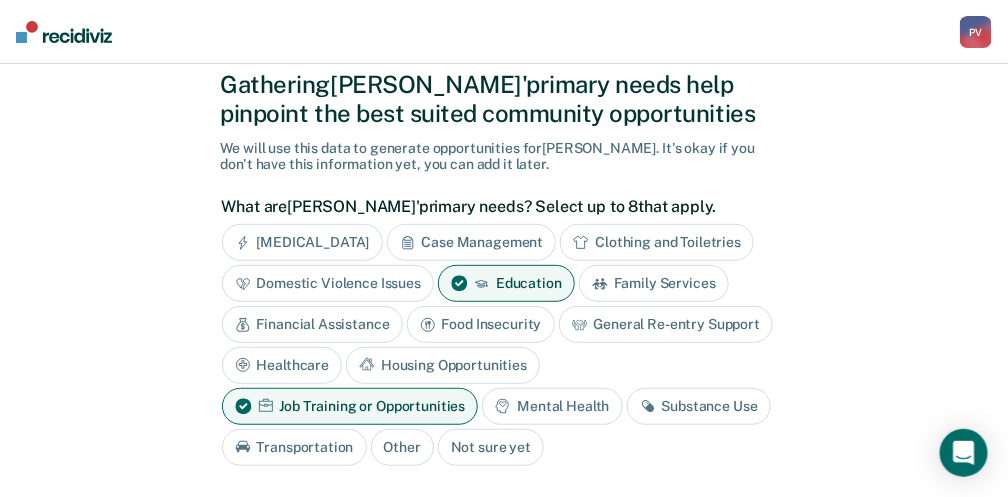 click on "Mental Health" at bounding box center [552, 406] 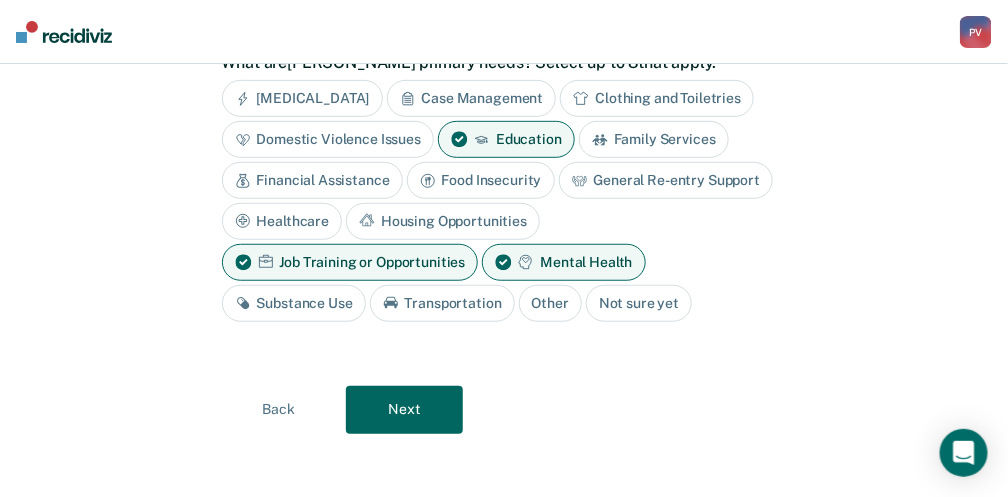 scroll, scrollTop: 212, scrollLeft: 0, axis: vertical 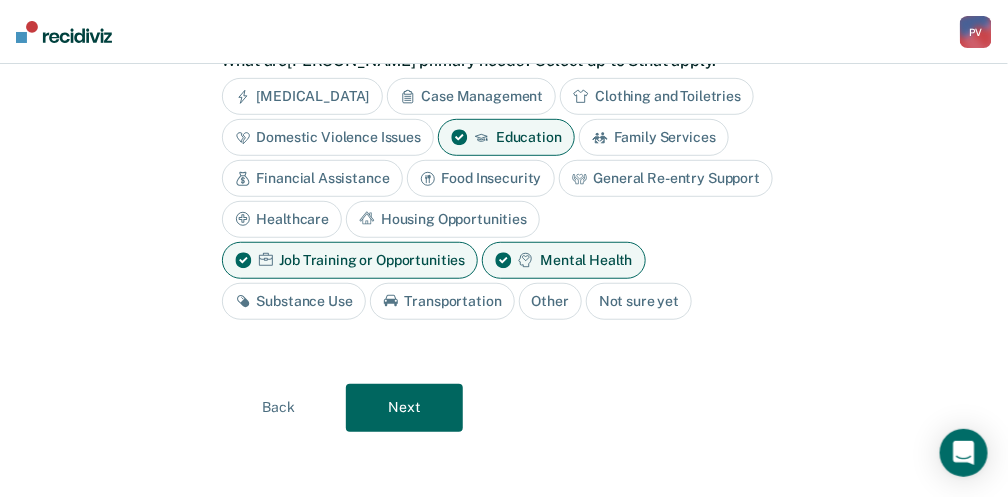 click on "Next" at bounding box center (404, 408) 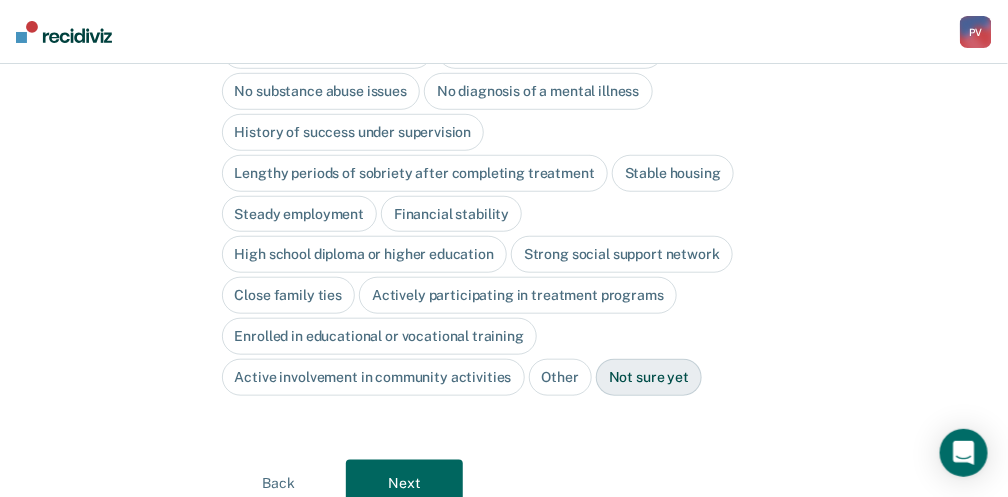 scroll, scrollTop: 214, scrollLeft: 0, axis: vertical 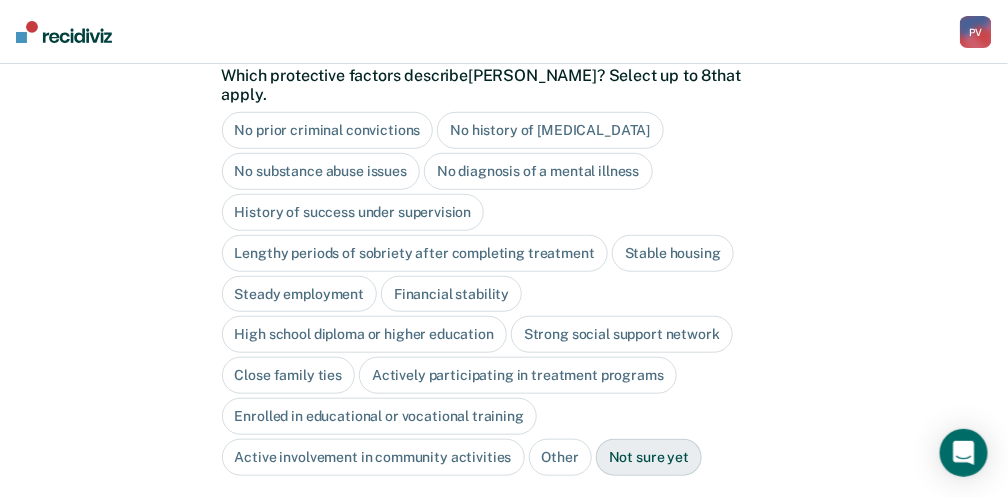 click on "Stable housing" at bounding box center [673, 253] 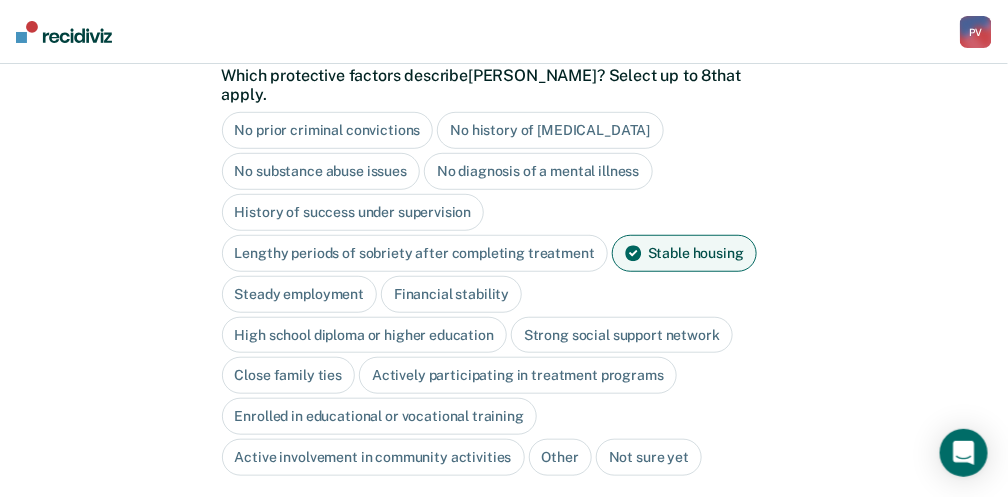 click on "Strong social support network" at bounding box center [622, 335] 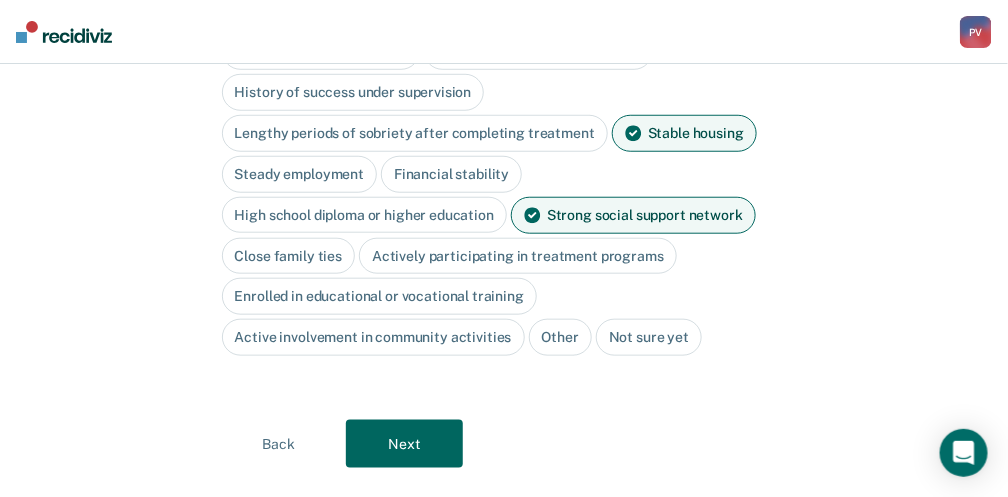 scroll, scrollTop: 348, scrollLeft: 0, axis: vertical 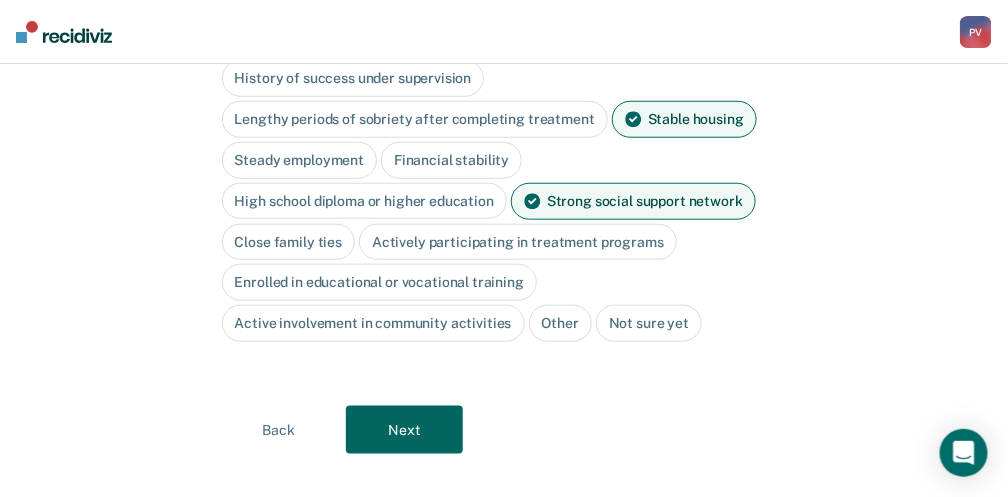 click on "Next" at bounding box center (404, 430) 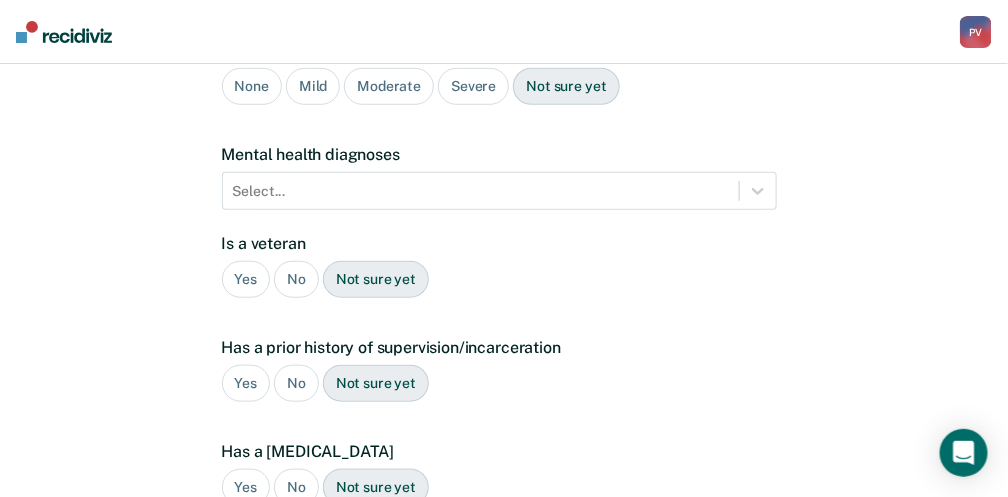 scroll, scrollTop: 83, scrollLeft: 0, axis: vertical 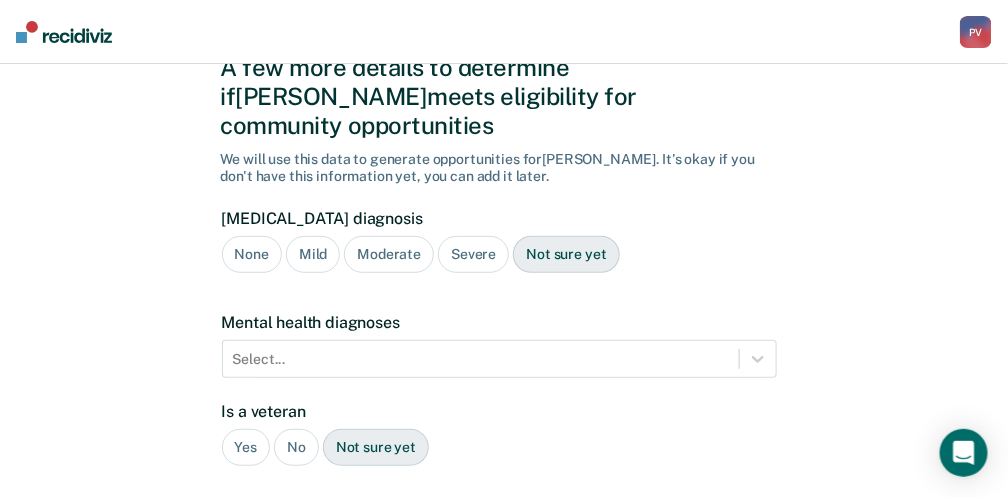 click on "No" at bounding box center [296, 447] 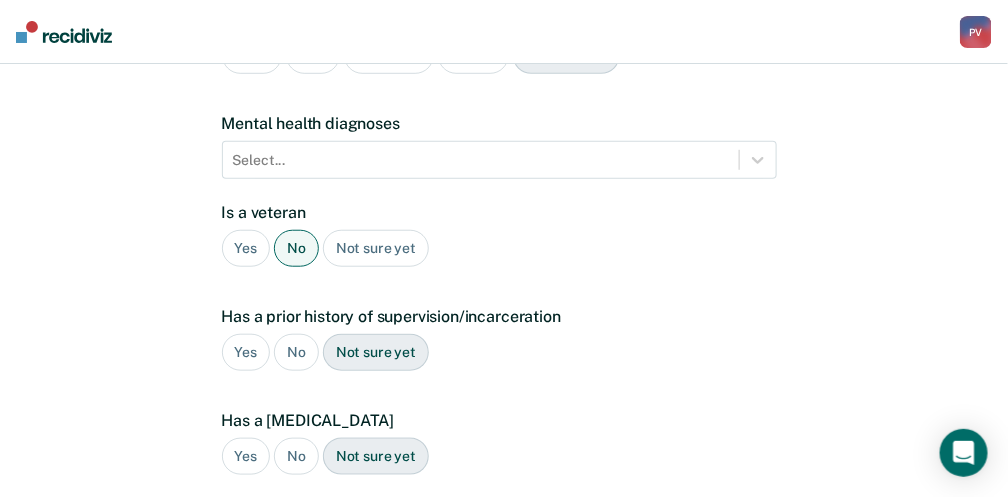 scroll, scrollTop: 283, scrollLeft: 0, axis: vertical 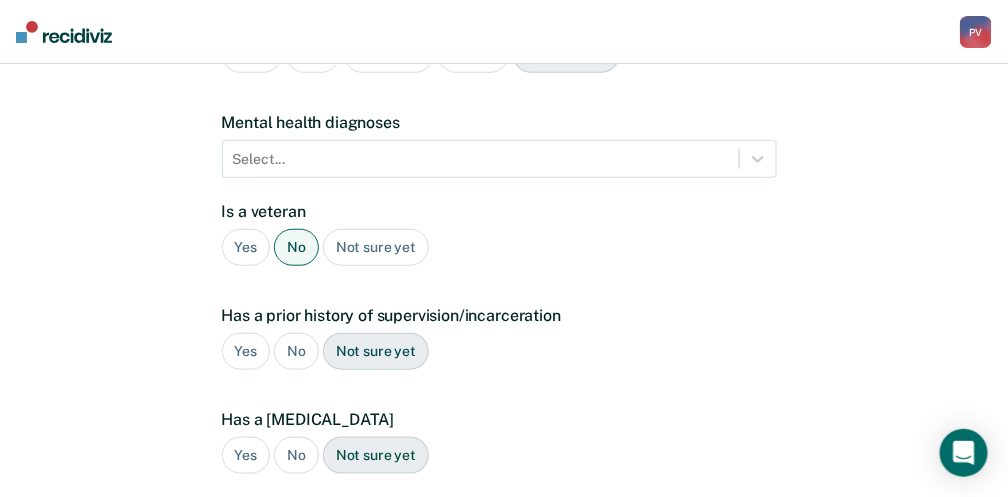 click on "Yes" at bounding box center (246, 351) 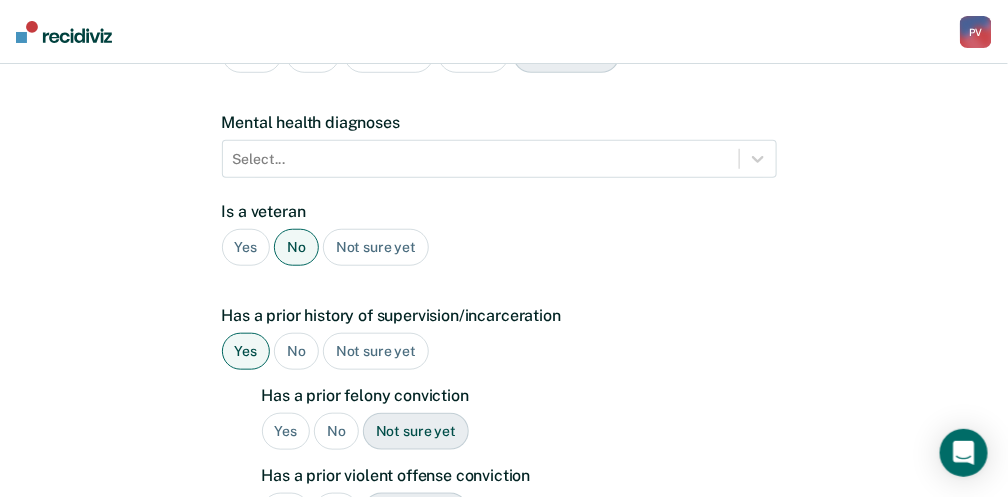 click on "Yes" at bounding box center (286, 431) 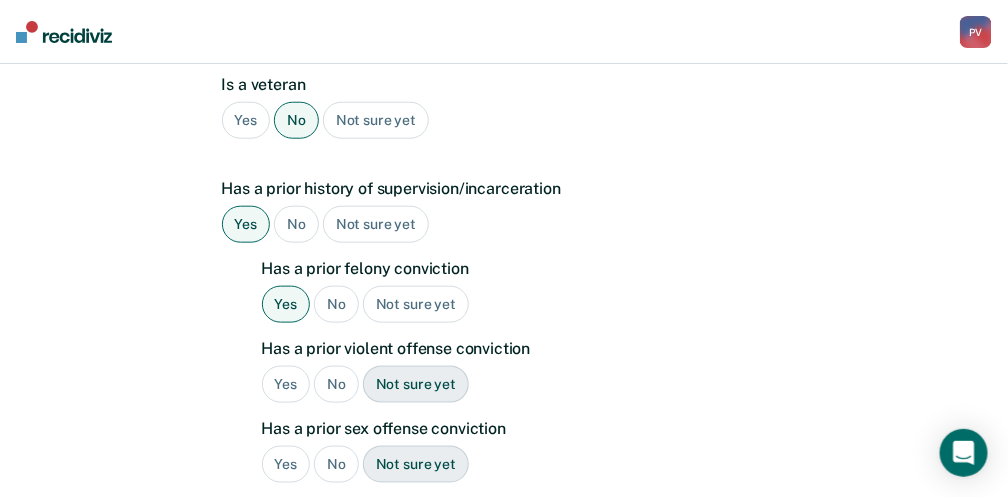scroll, scrollTop: 416, scrollLeft: 0, axis: vertical 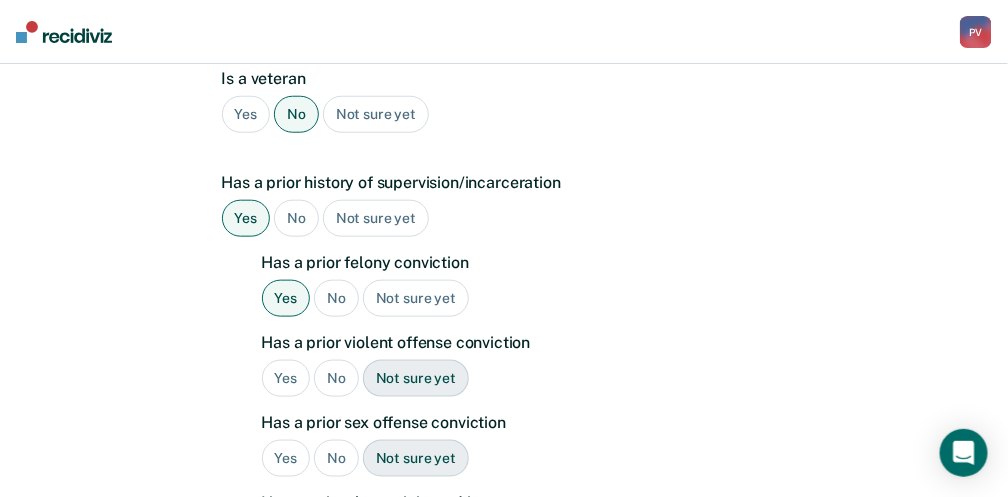 click on "No" at bounding box center [336, 378] 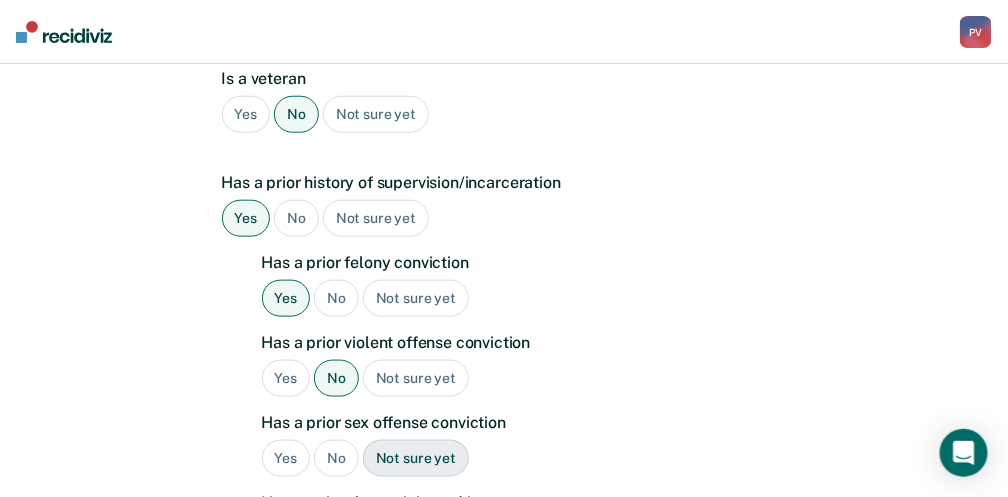 click on "No" at bounding box center (336, 458) 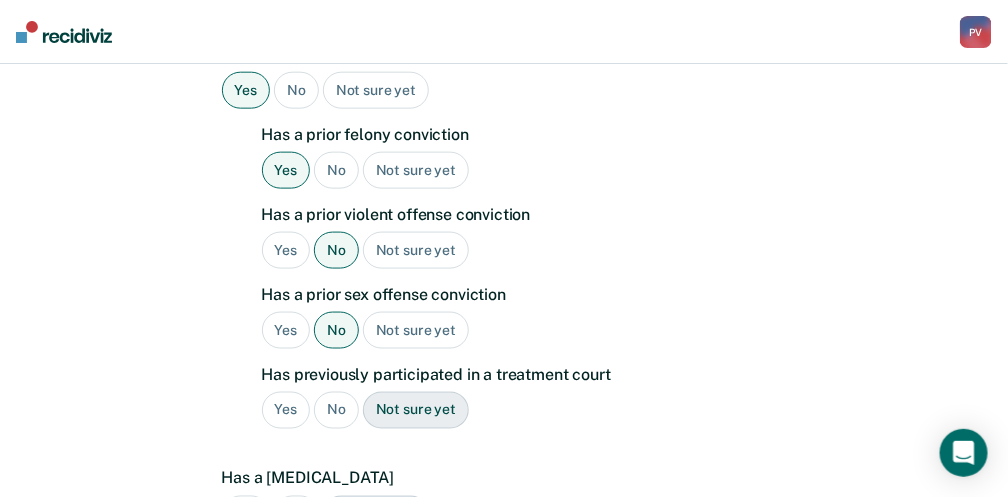 scroll, scrollTop: 549, scrollLeft: 0, axis: vertical 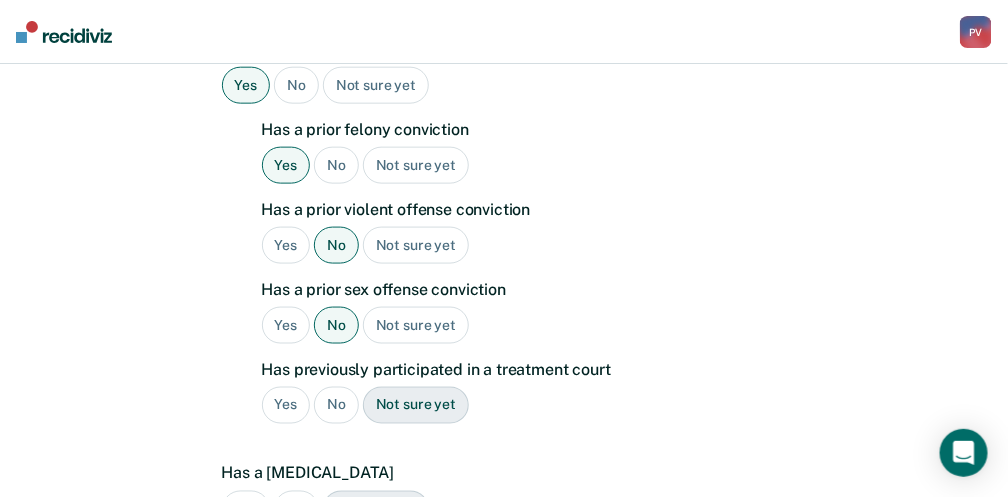 click on "Yes" at bounding box center [286, 405] 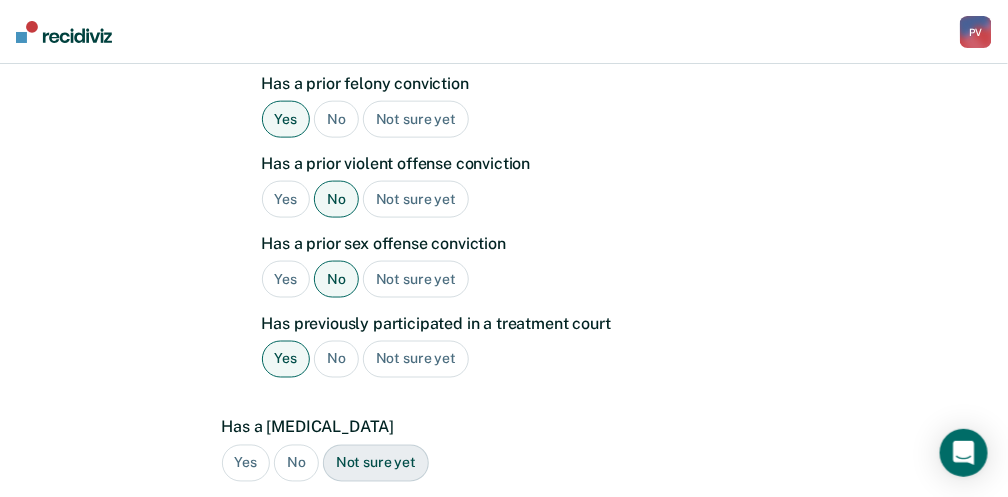 scroll, scrollTop: 683, scrollLeft: 0, axis: vertical 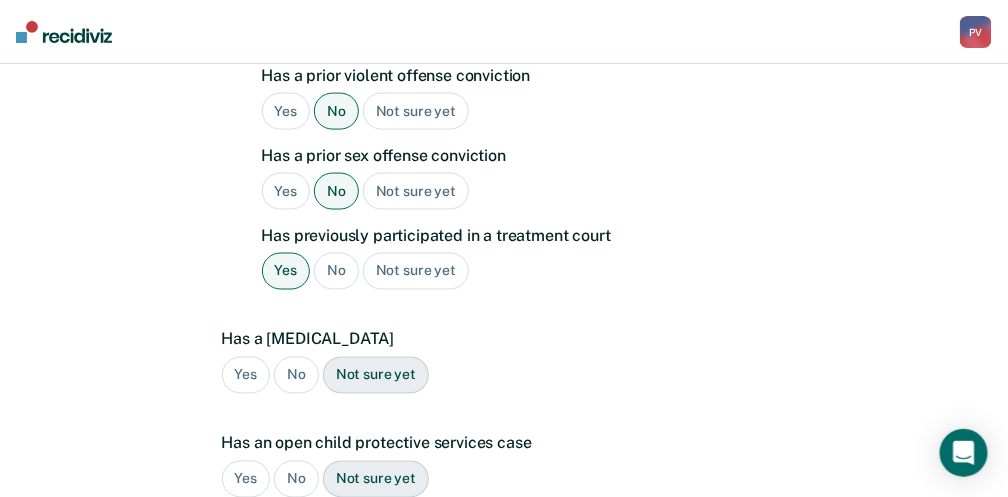 click on "No" at bounding box center [296, 375] 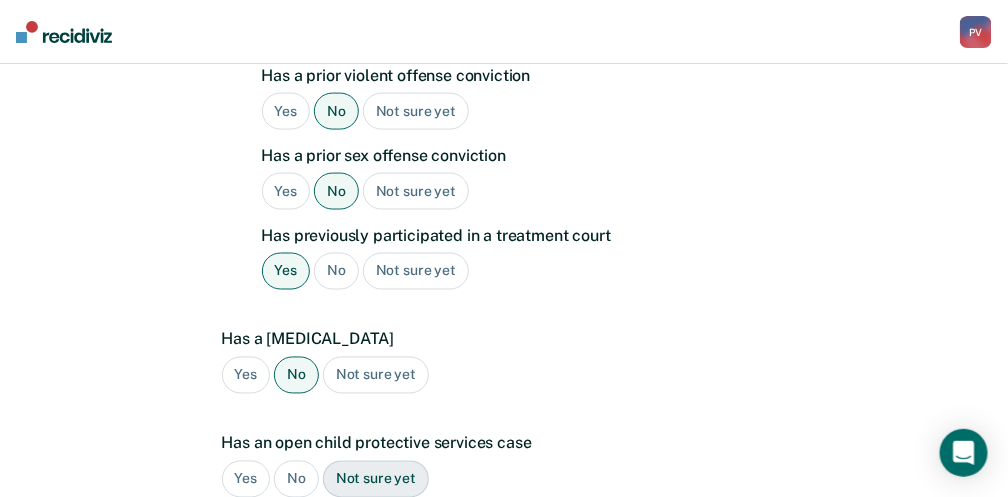 click on "No" at bounding box center [296, 479] 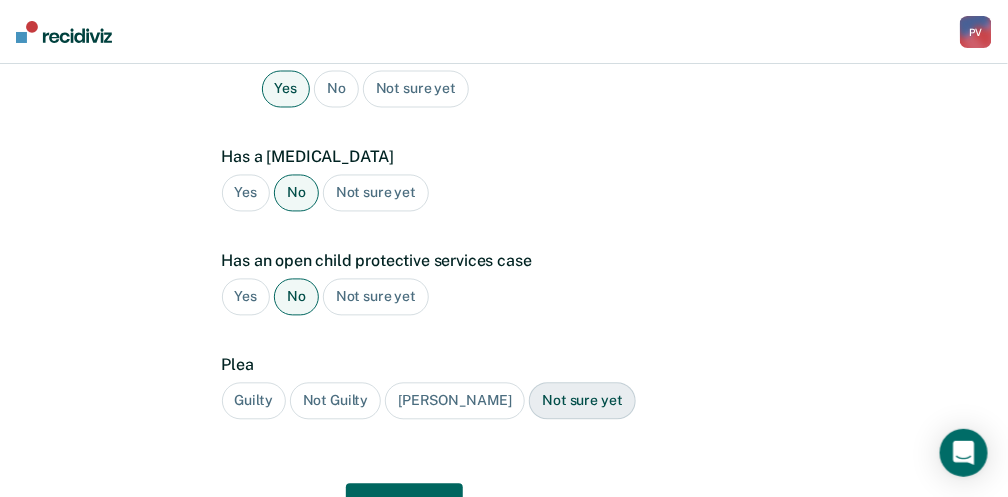 scroll, scrollTop: 883, scrollLeft: 0, axis: vertical 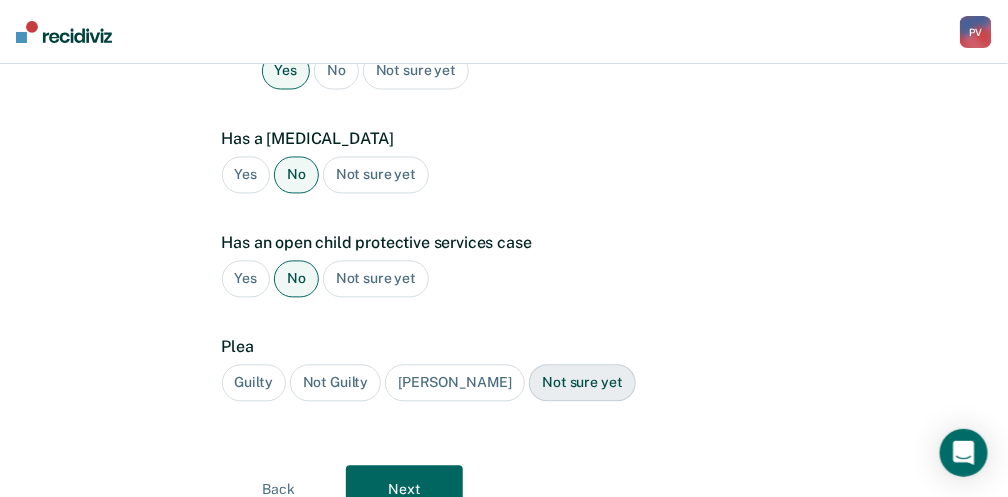 click on "Guilty" at bounding box center (254, 383) 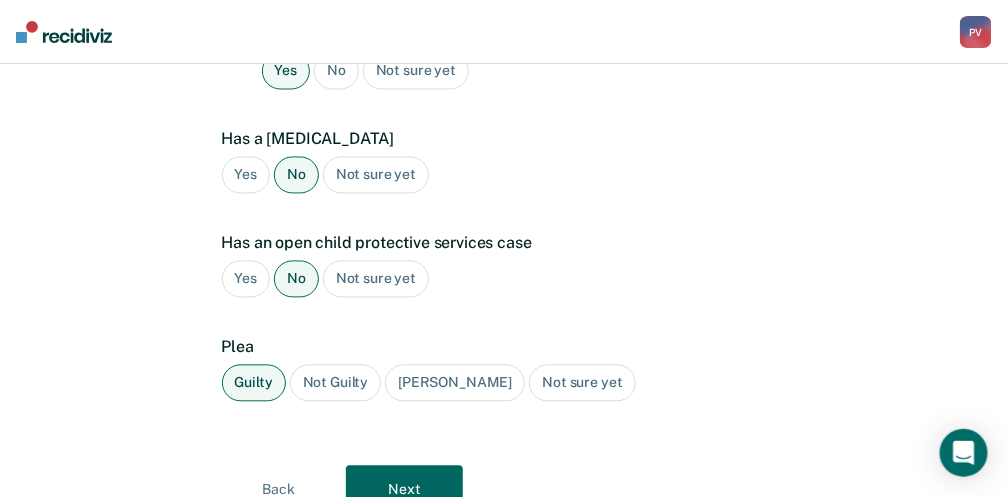 click on "Next" at bounding box center [404, 490] 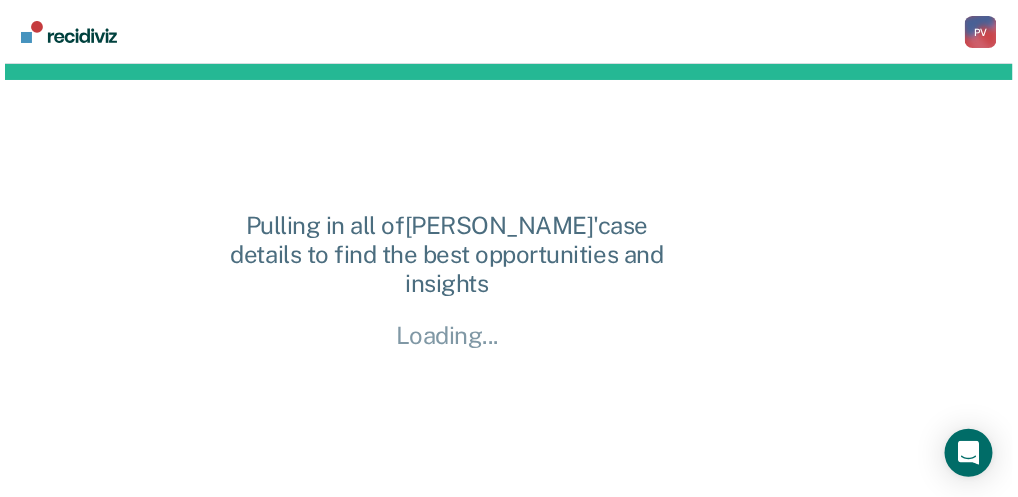 scroll, scrollTop: 0, scrollLeft: 0, axis: both 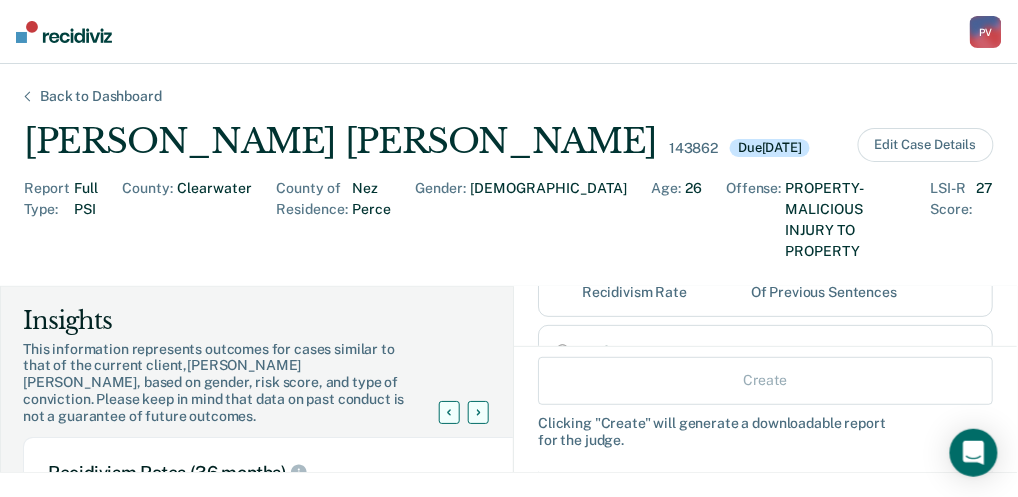 click on "Rider" at bounding box center [562, 352] 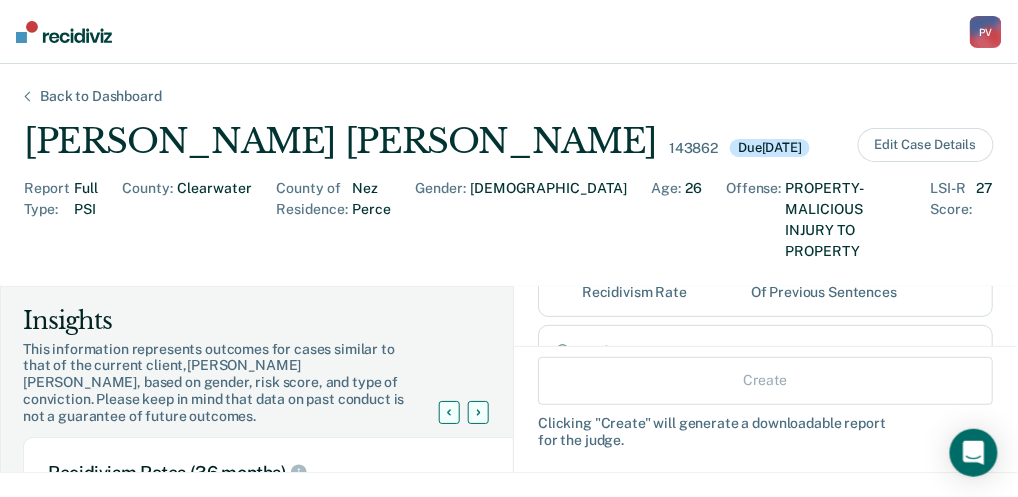 radio on "true" 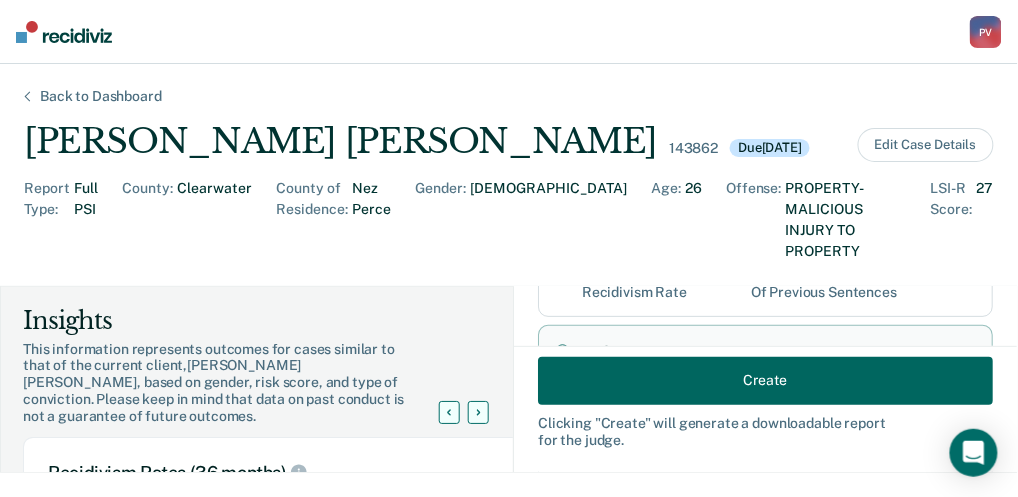 click on "Create" at bounding box center [765, 380] 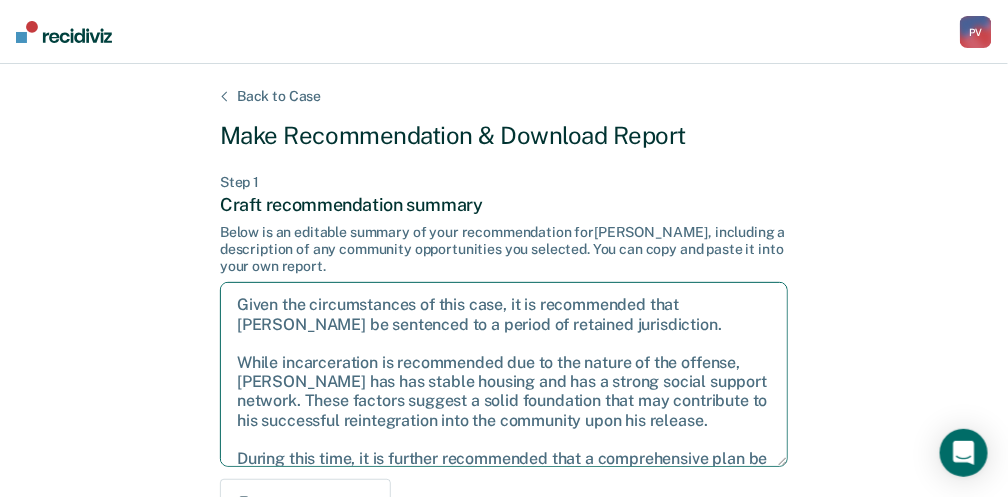 scroll, scrollTop: 70, scrollLeft: 0, axis: vertical 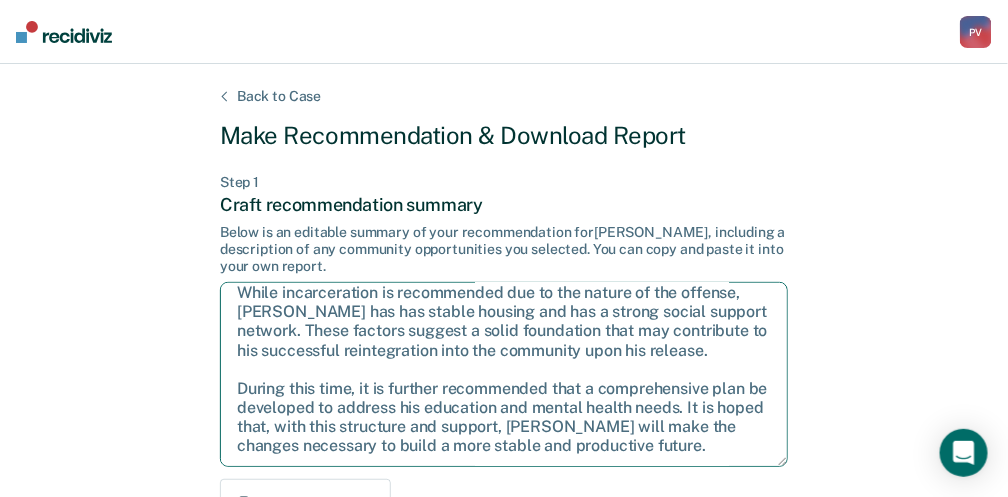 drag, startPoint x: 238, startPoint y: 303, endPoint x: 709, endPoint y: 440, distance: 490.52014 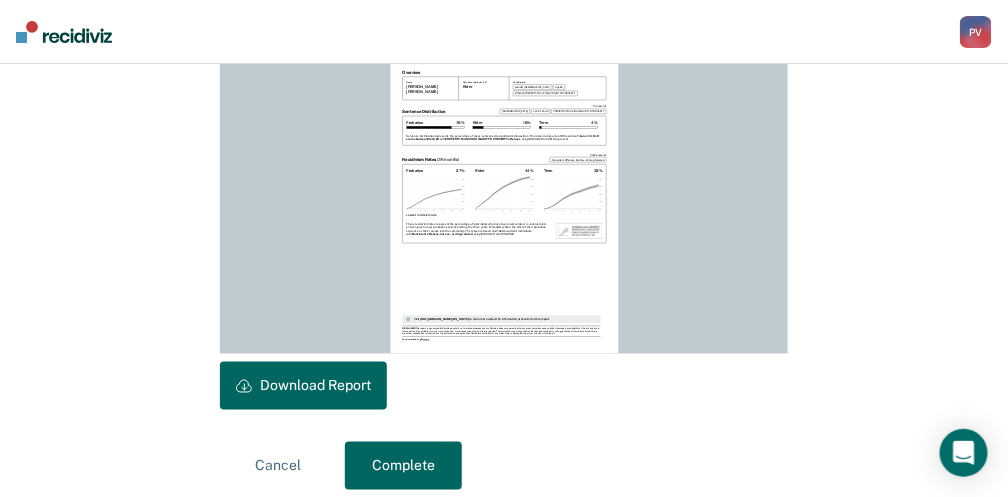 scroll, scrollTop: 642, scrollLeft: 0, axis: vertical 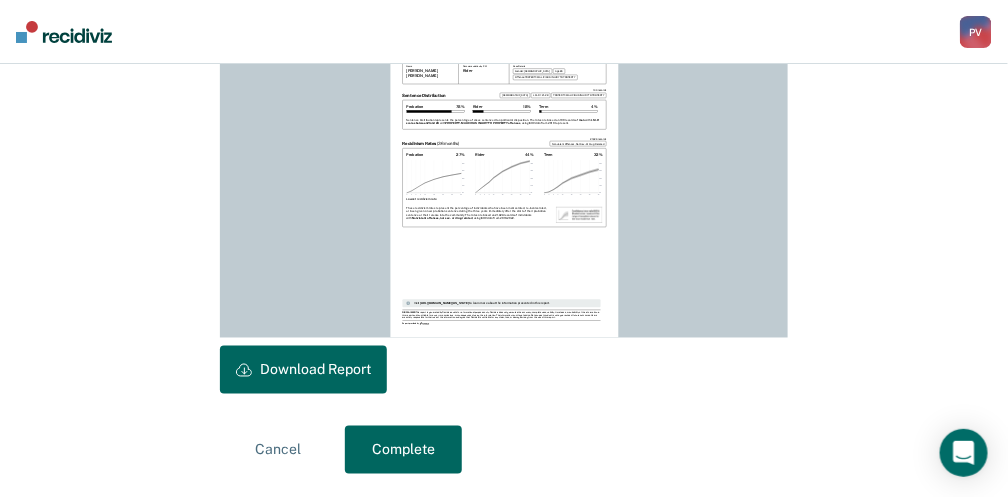 click on "Download Report" at bounding box center [303, 370] 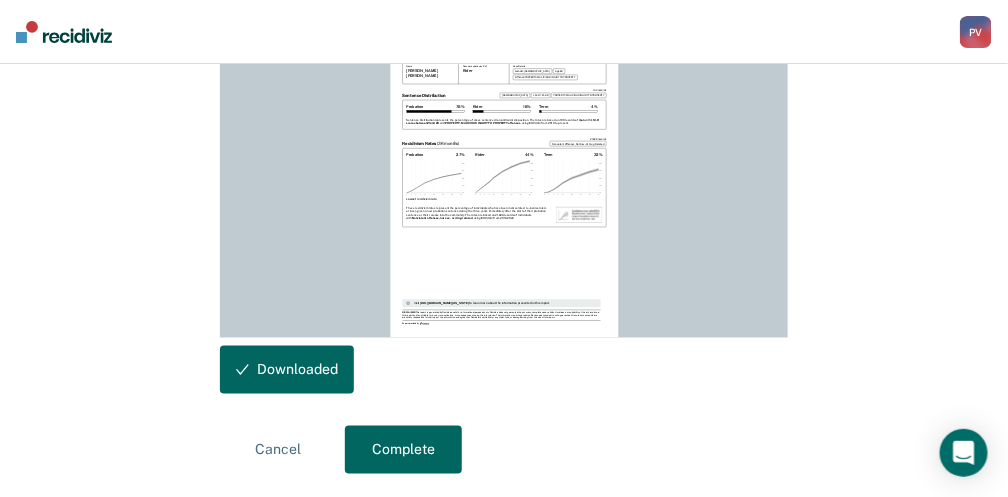 scroll, scrollTop: 642, scrollLeft: 0, axis: vertical 